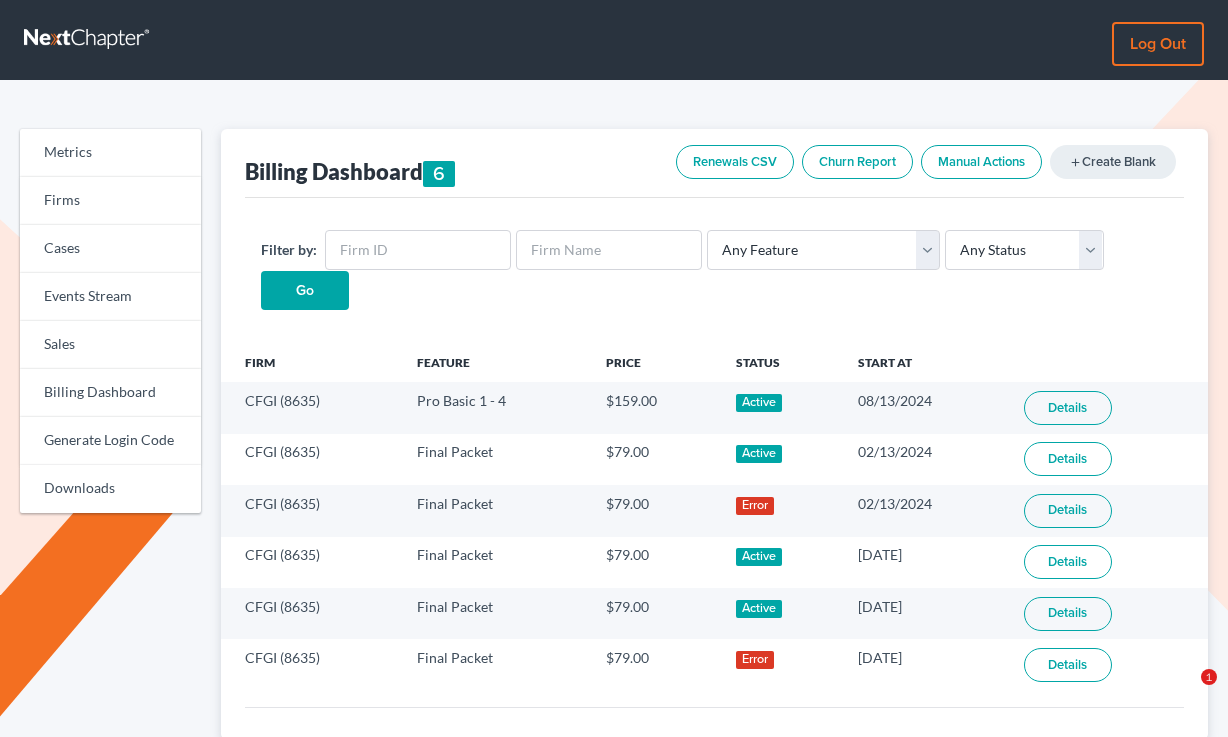 scroll, scrollTop: 0, scrollLeft: 0, axis: both 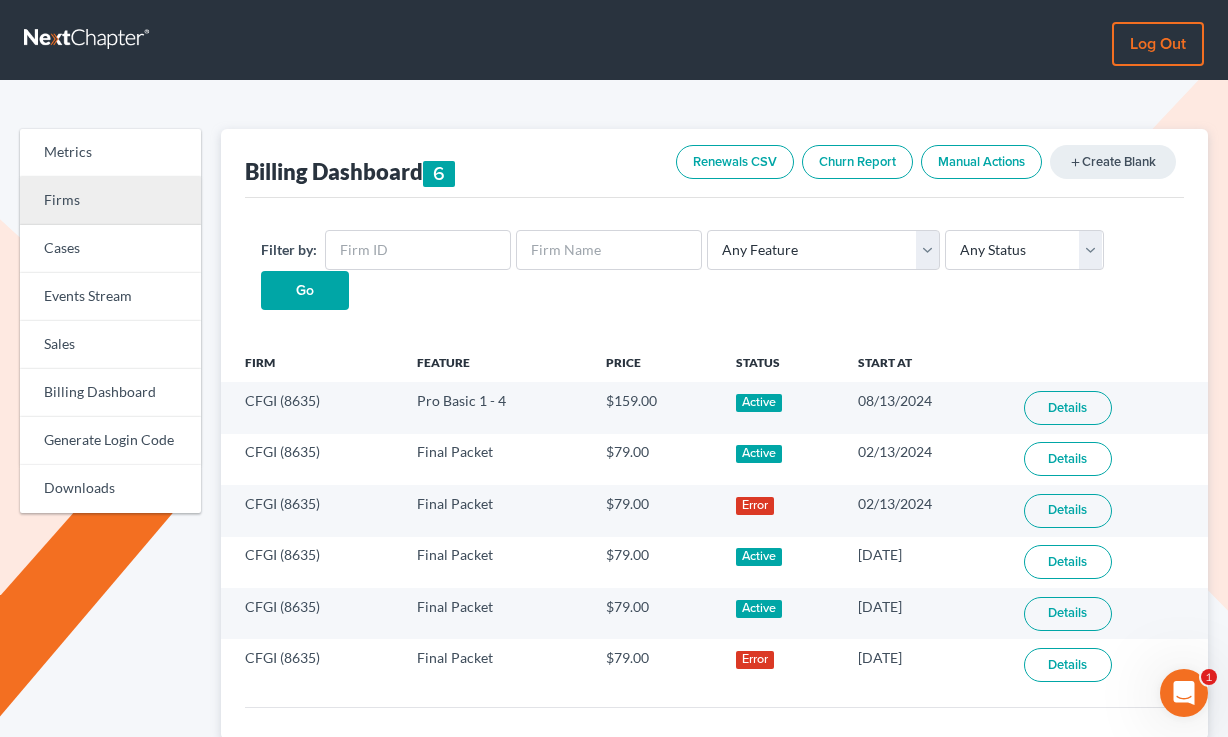 click on "Firms" at bounding box center [110, 201] 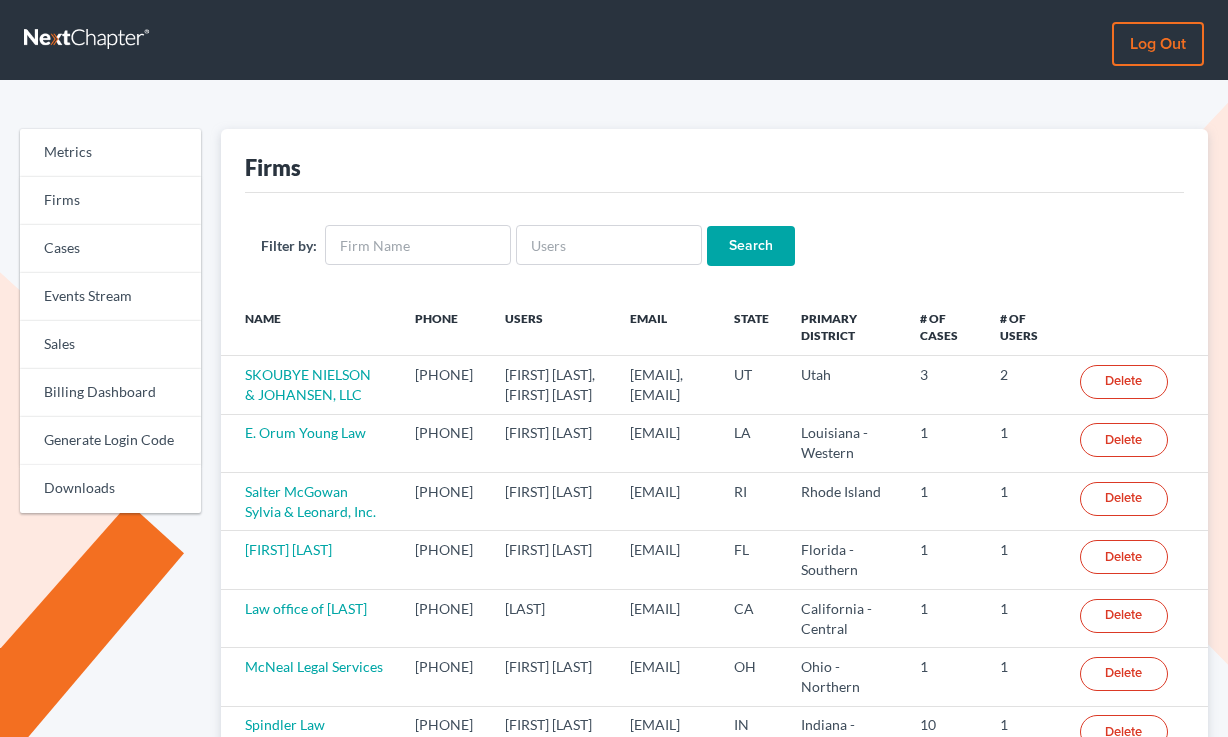 scroll, scrollTop: 0, scrollLeft: 0, axis: both 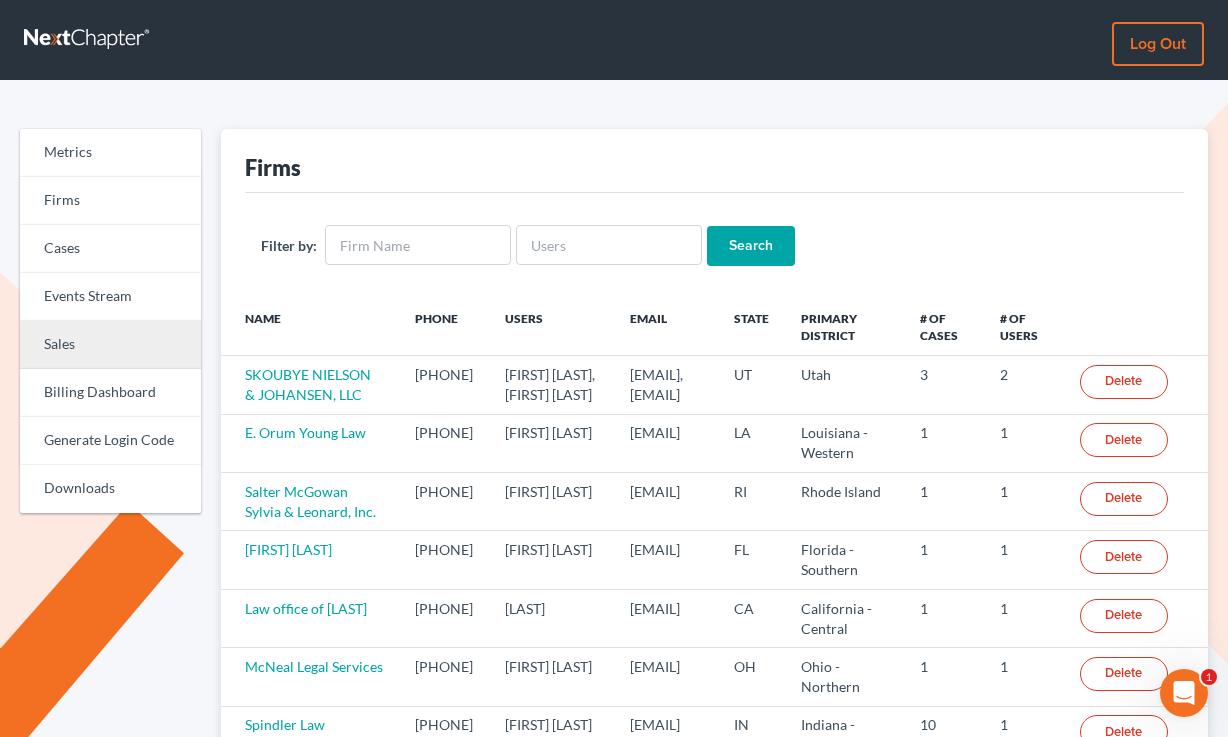 click on "Sales" at bounding box center (110, 345) 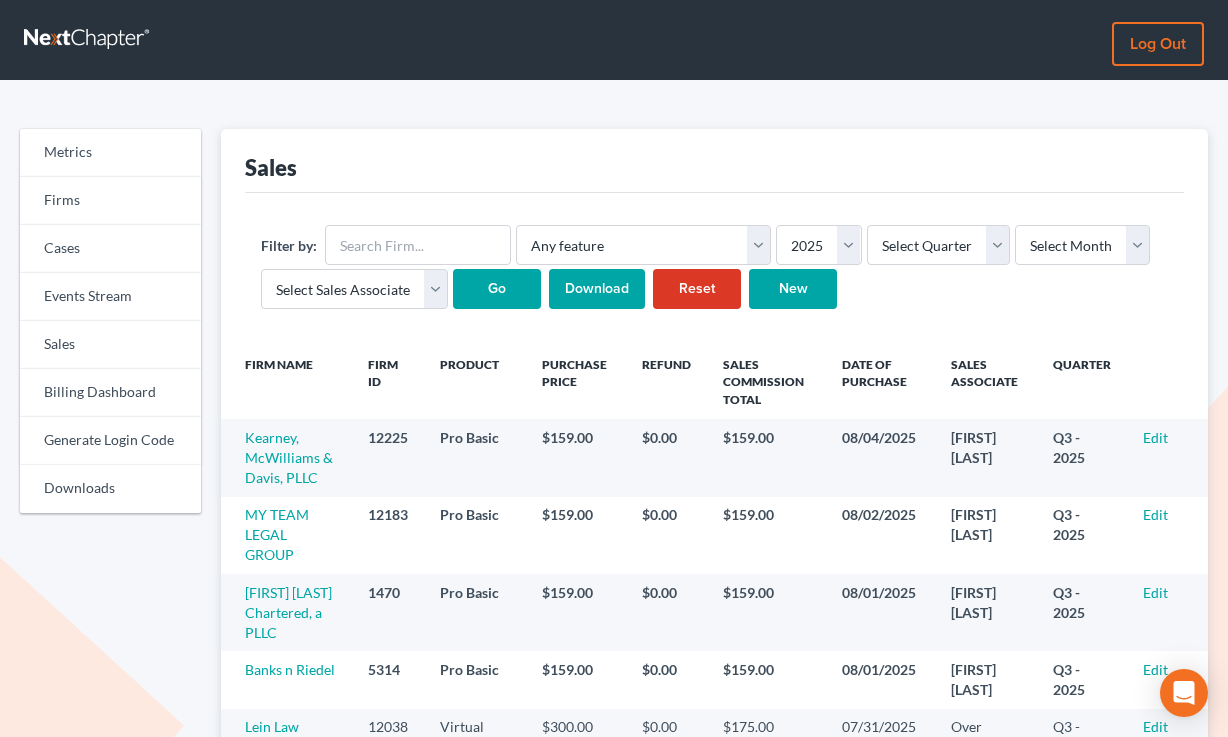 scroll, scrollTop: 0, scrollLeft: 0, axis: both 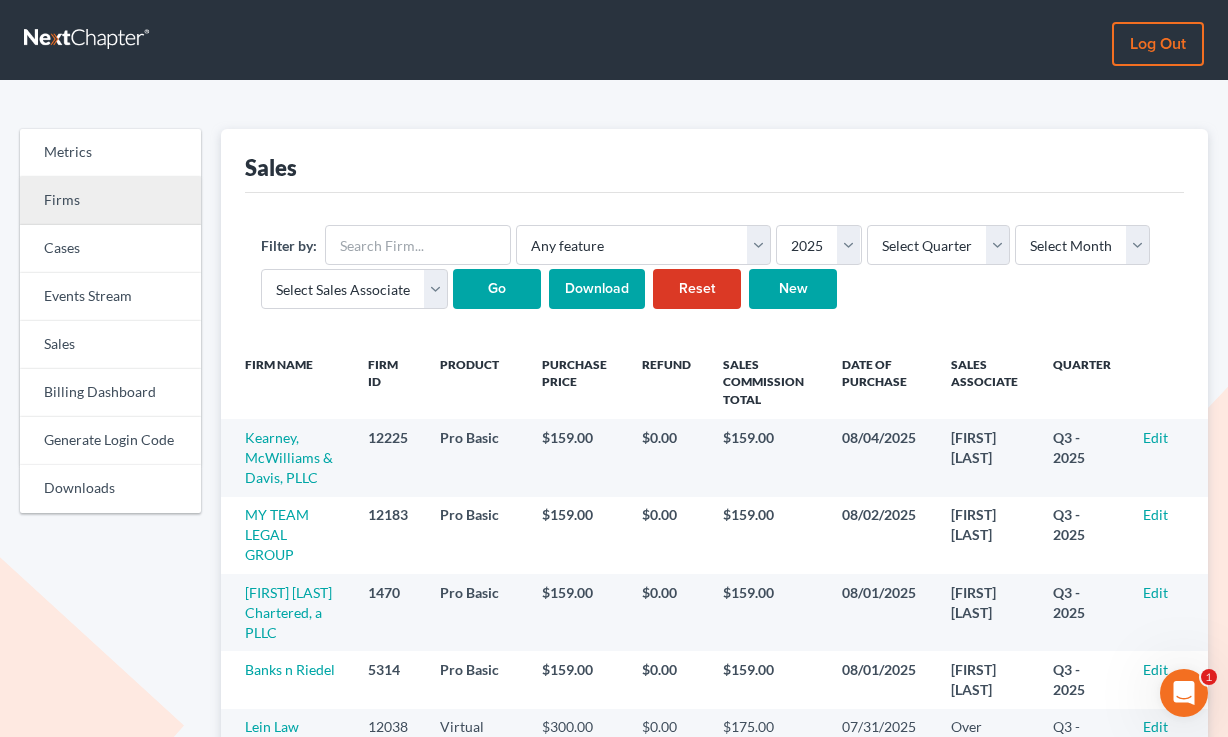 click on "Firms" at bounding box center [110, 201] 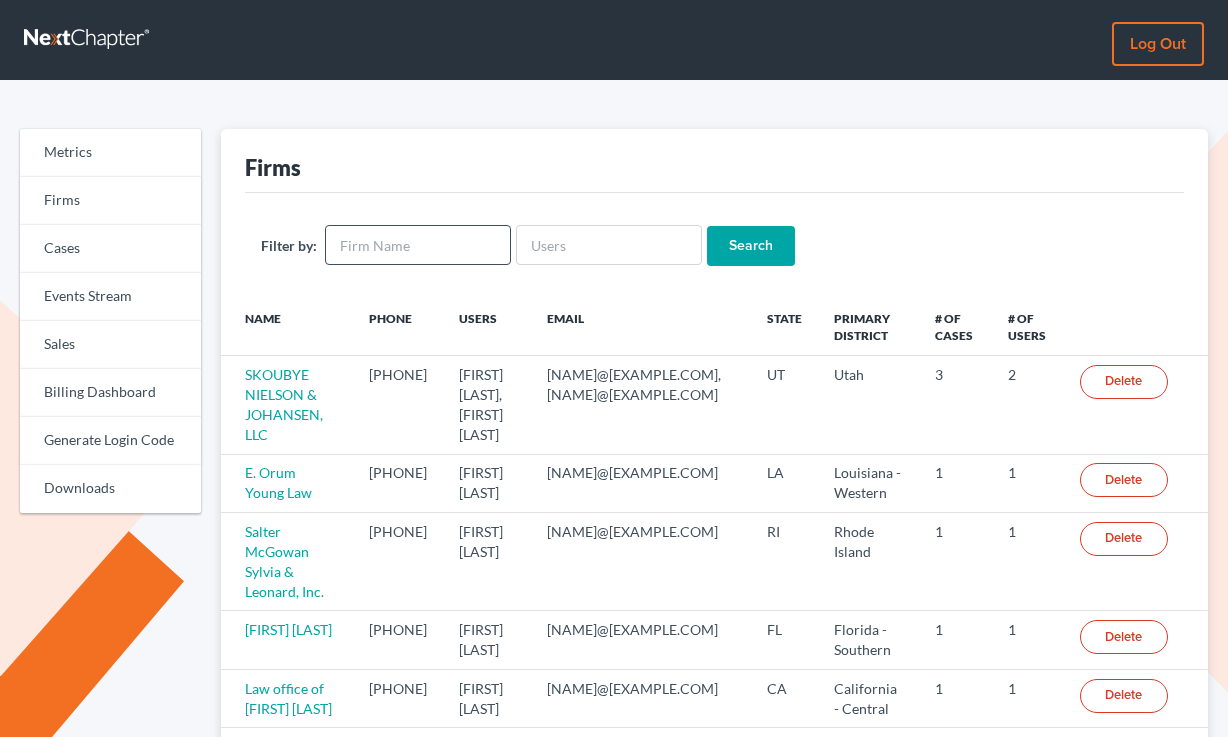 scroll, scrollTop: 0, scrollLeft: 0, axis: both 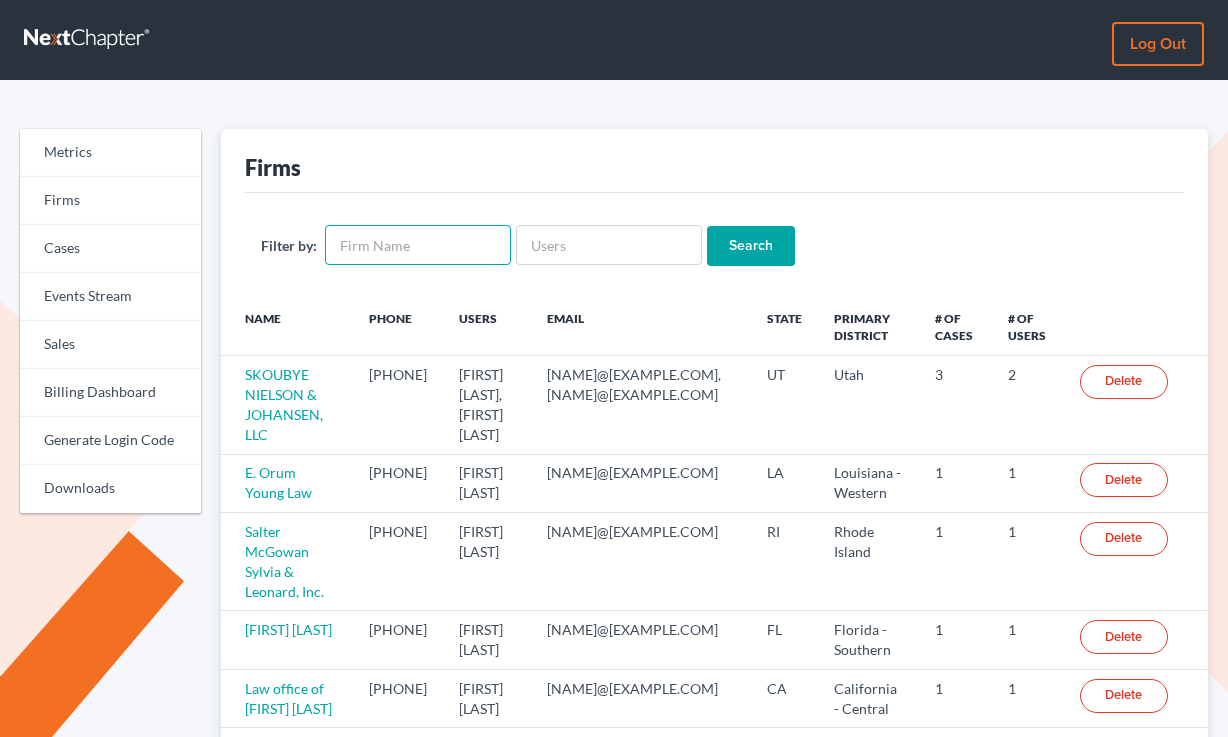 click at bounding box center (418, 245) 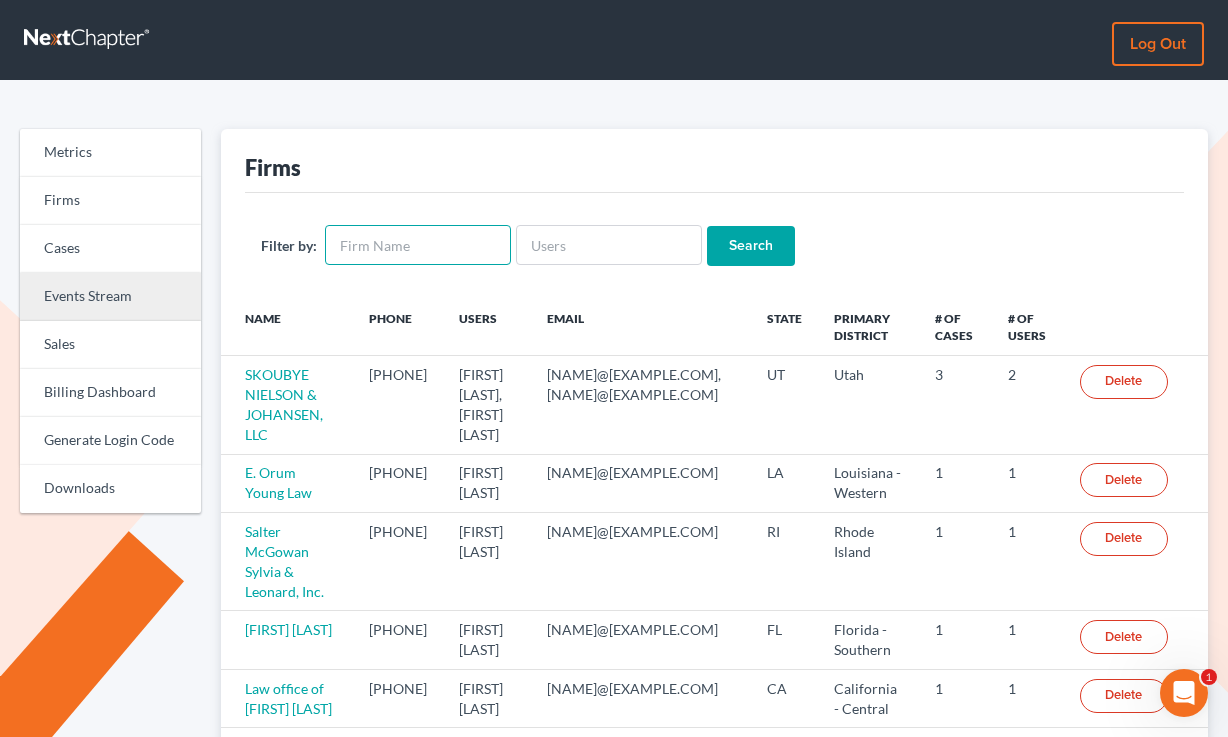 scroll, scrollTop: 0, scrollLeft: 0, axis: both 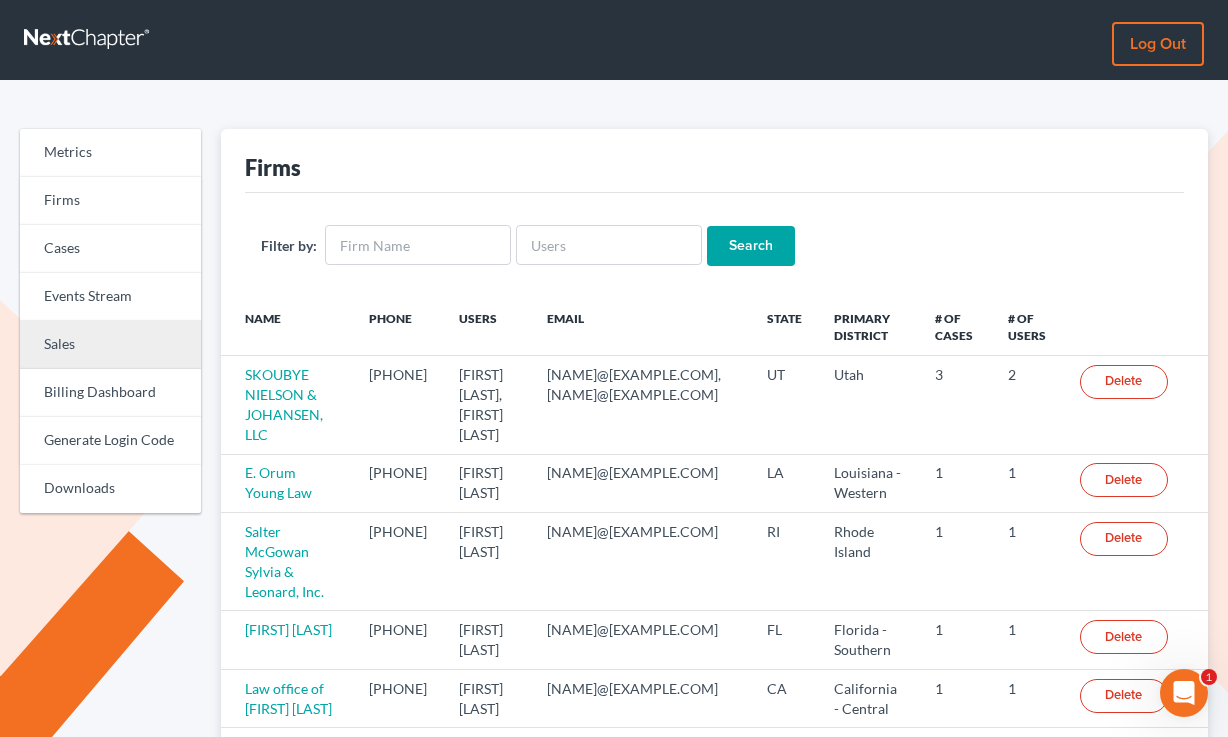 click on "Sales" at bounding box center (110, 345) 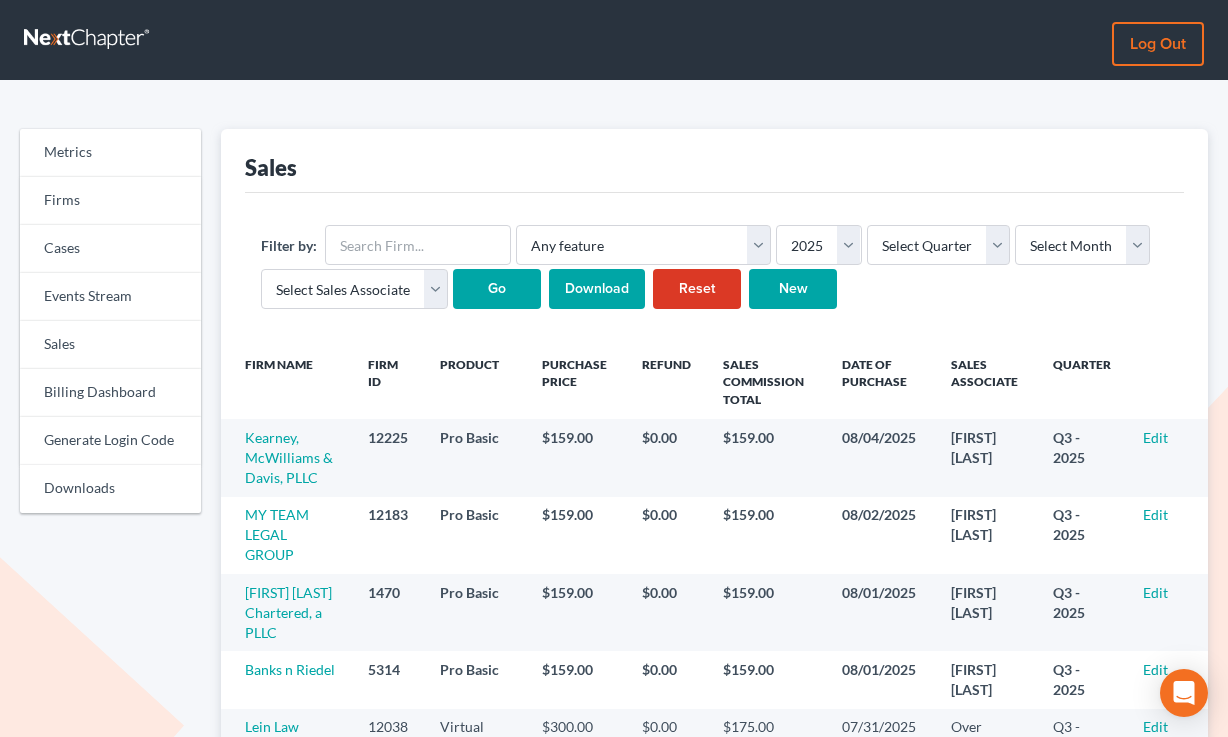 scroll, scrollTop: 0, scrollLeft: 0, axis: both 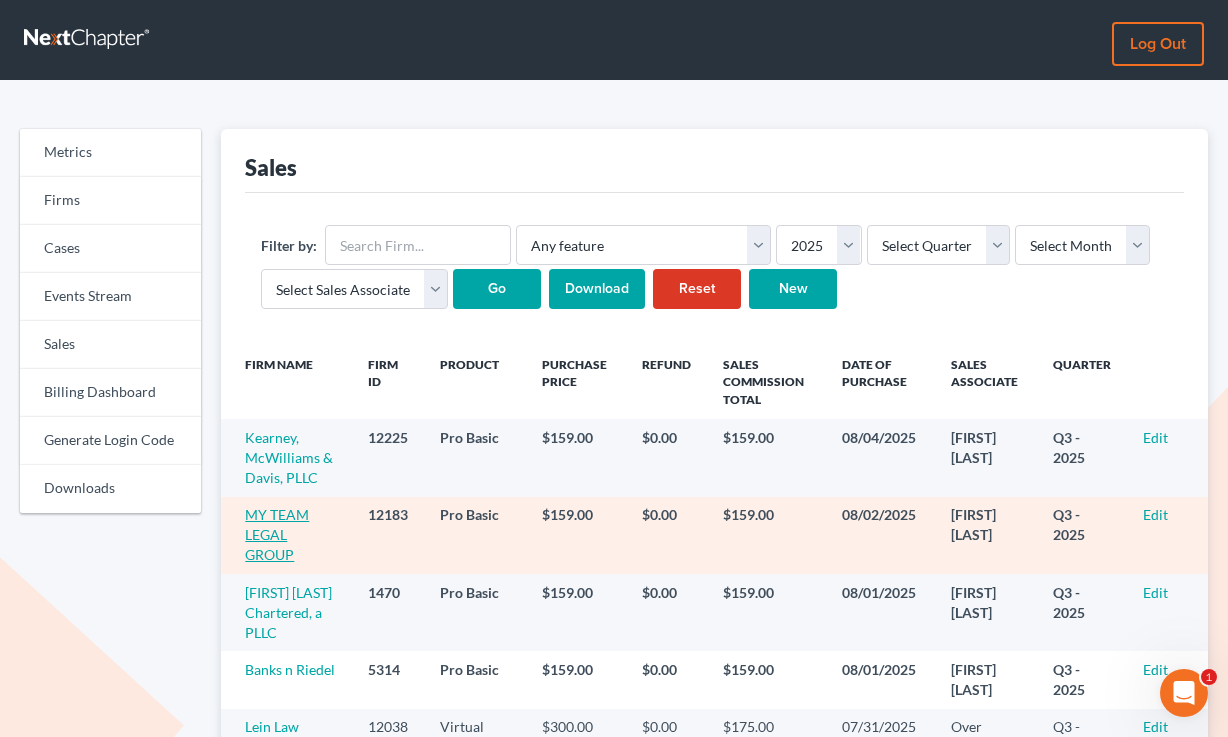 click on "MY TEAM LEGAL GROUP" at bounding box center [277, 534] 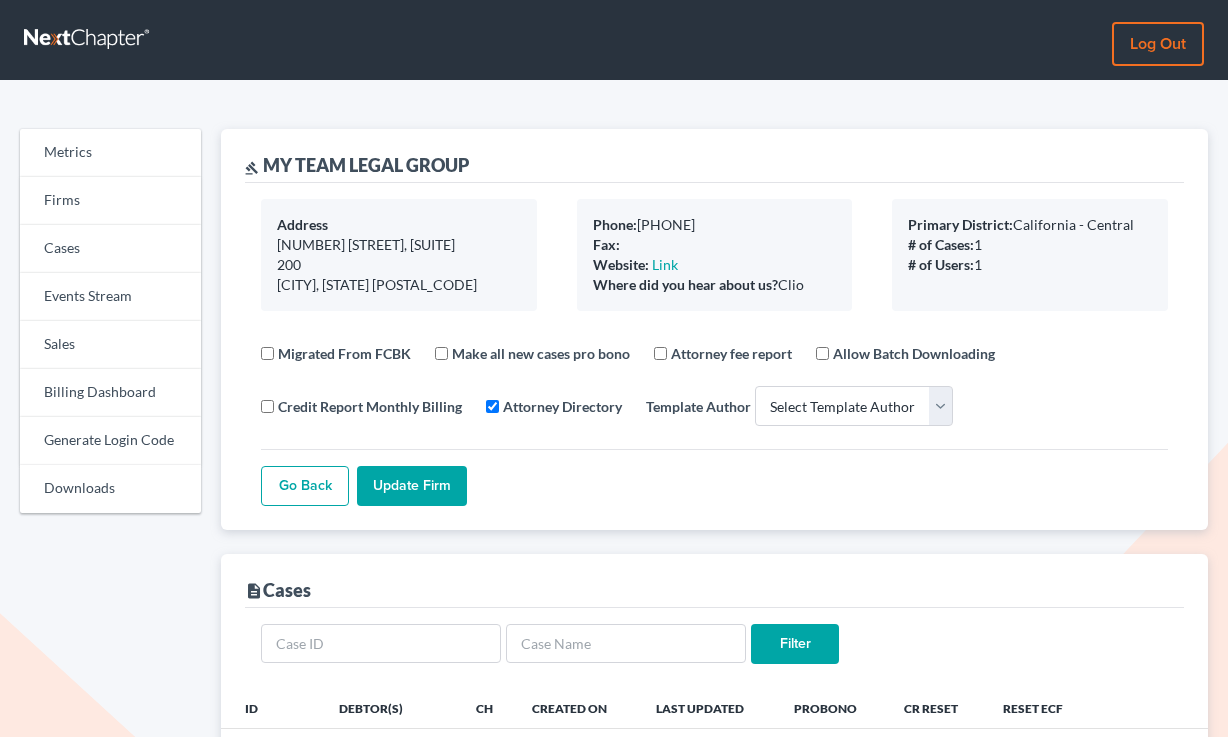 select 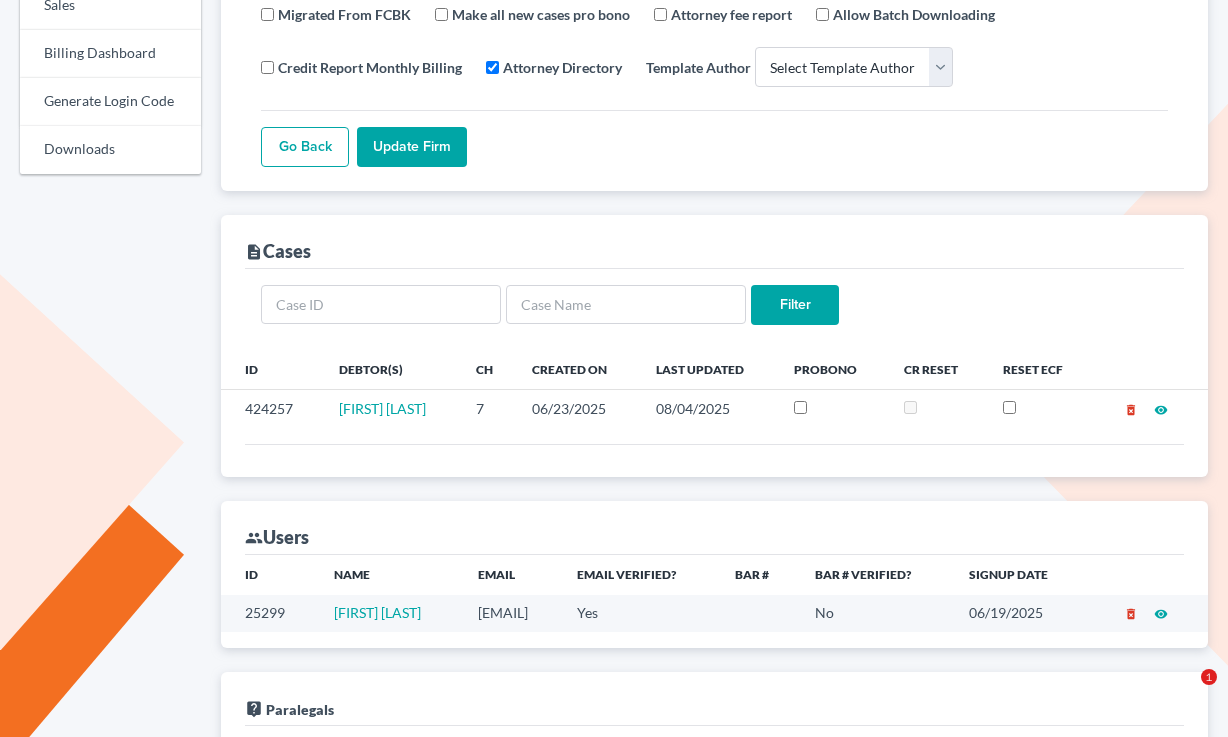 scroll, scrollTop: 648, scrollLeft: 0, axis: vertical 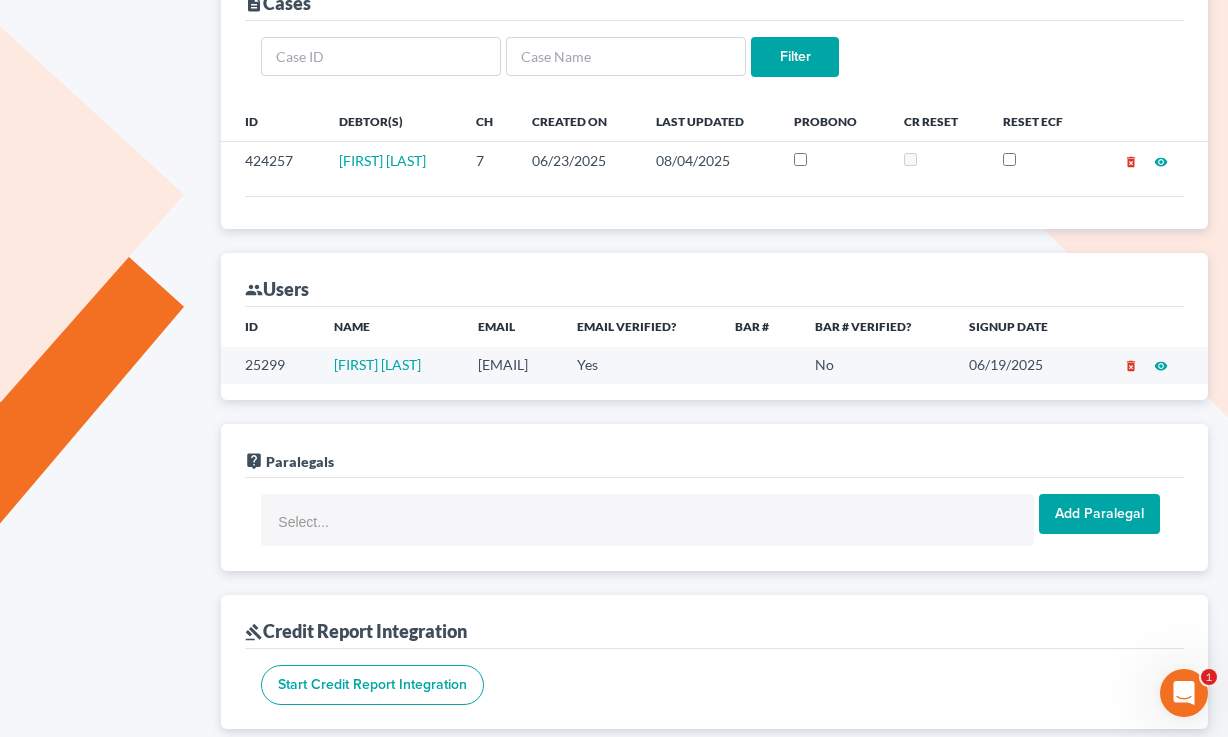 click on "anita@myteamlegalgroup.com" at bounding box center (511, 365) 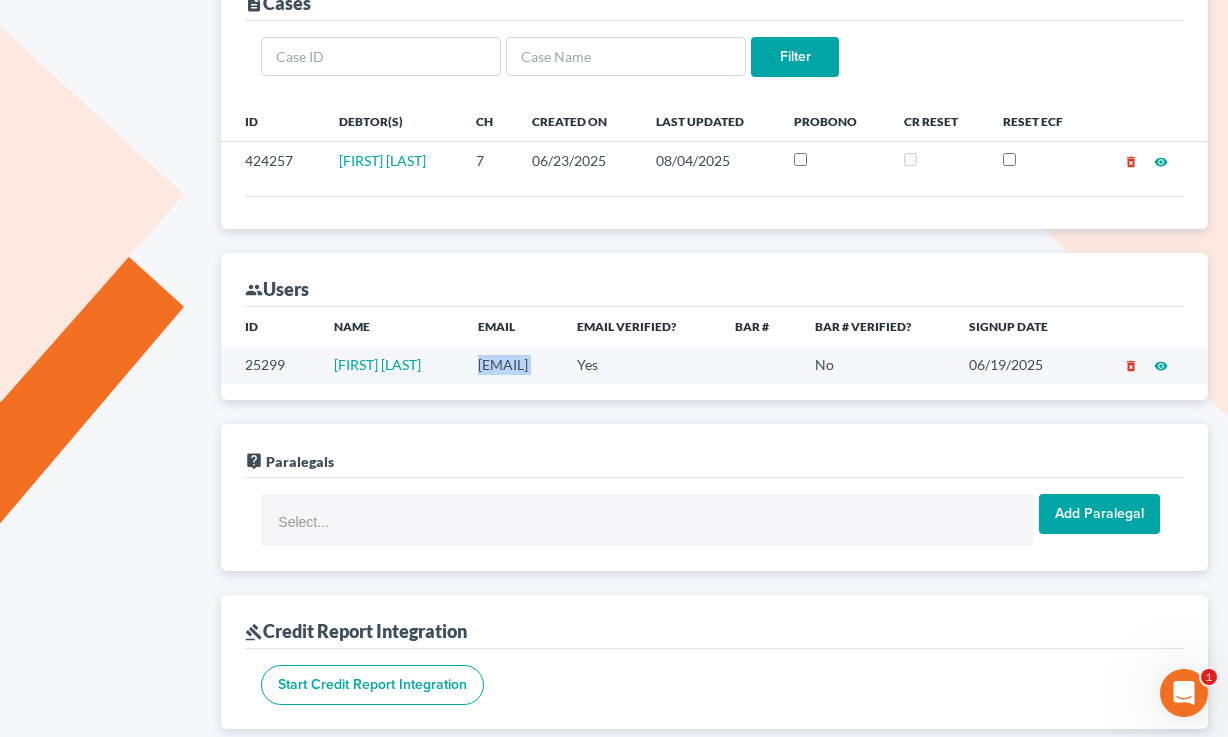 click on "anita@myteamlegalgroup.com" at bounding box center (511, 365) 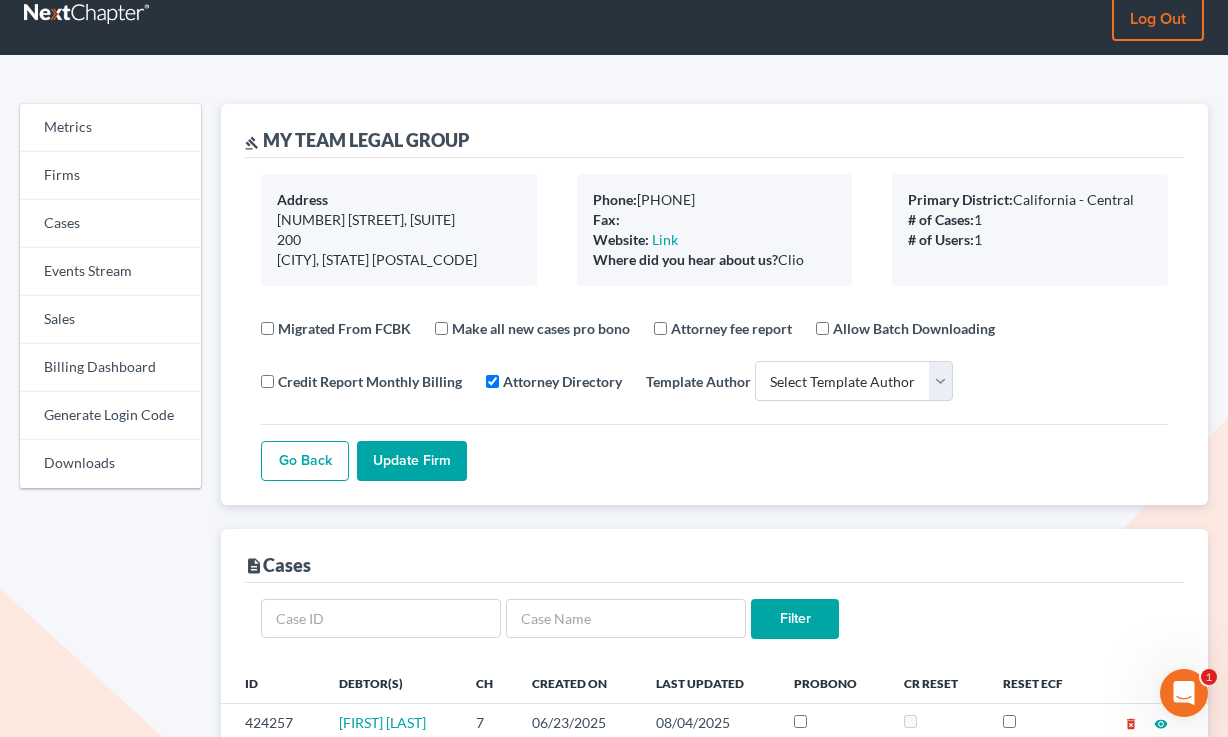 scroll, scrollTop: 0, scrollLeft: 0, axis: both 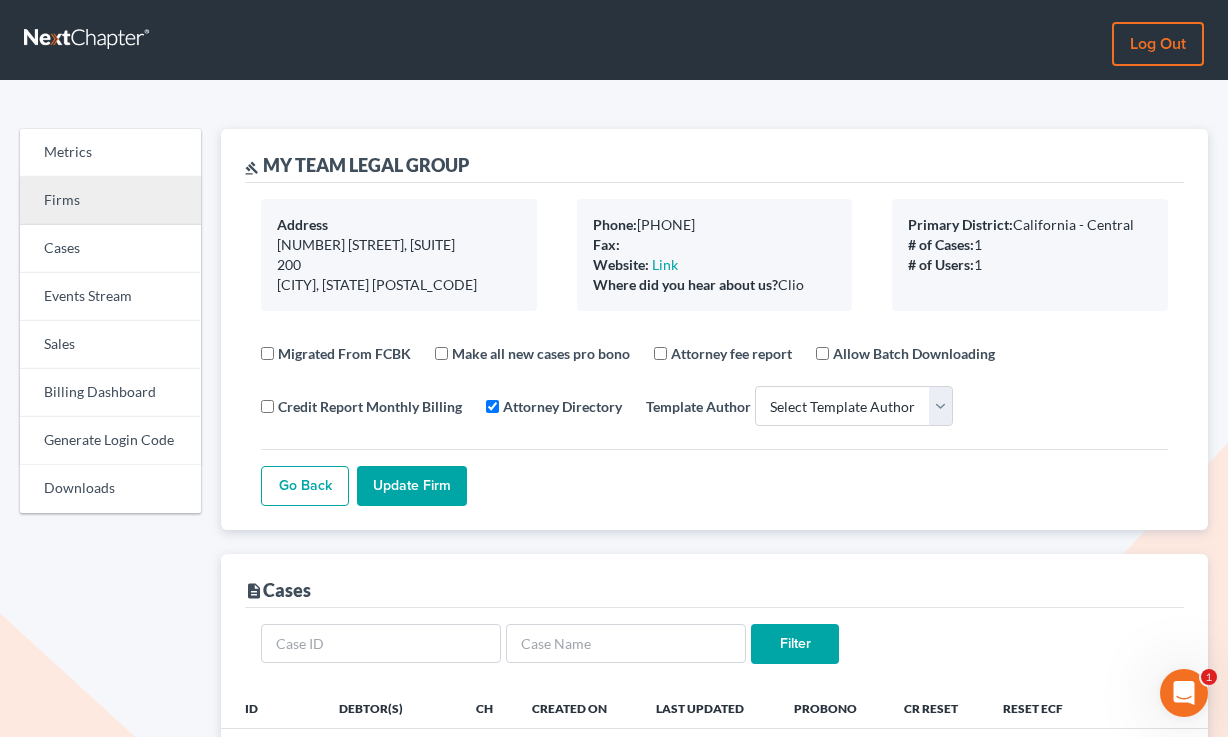 click on "Firms" at bounding box center [110, 201] 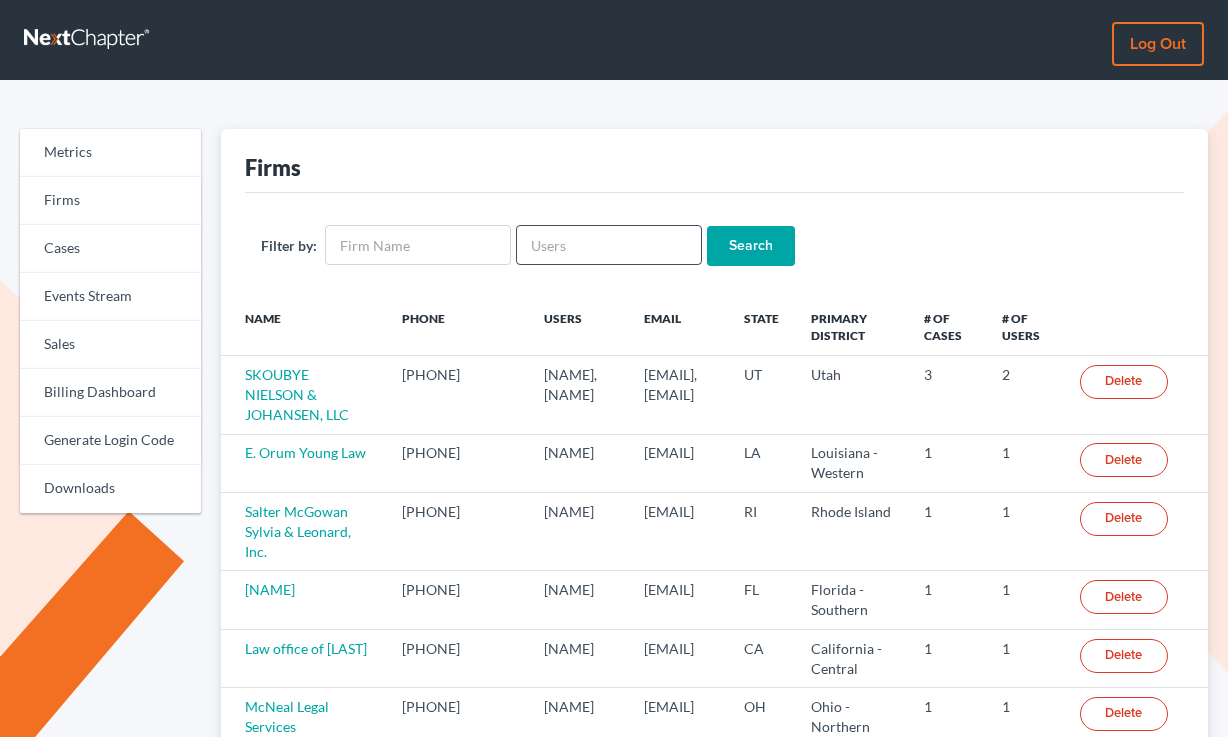 scroll, scrollTop: 0, scrollLeft: 0, axis: both 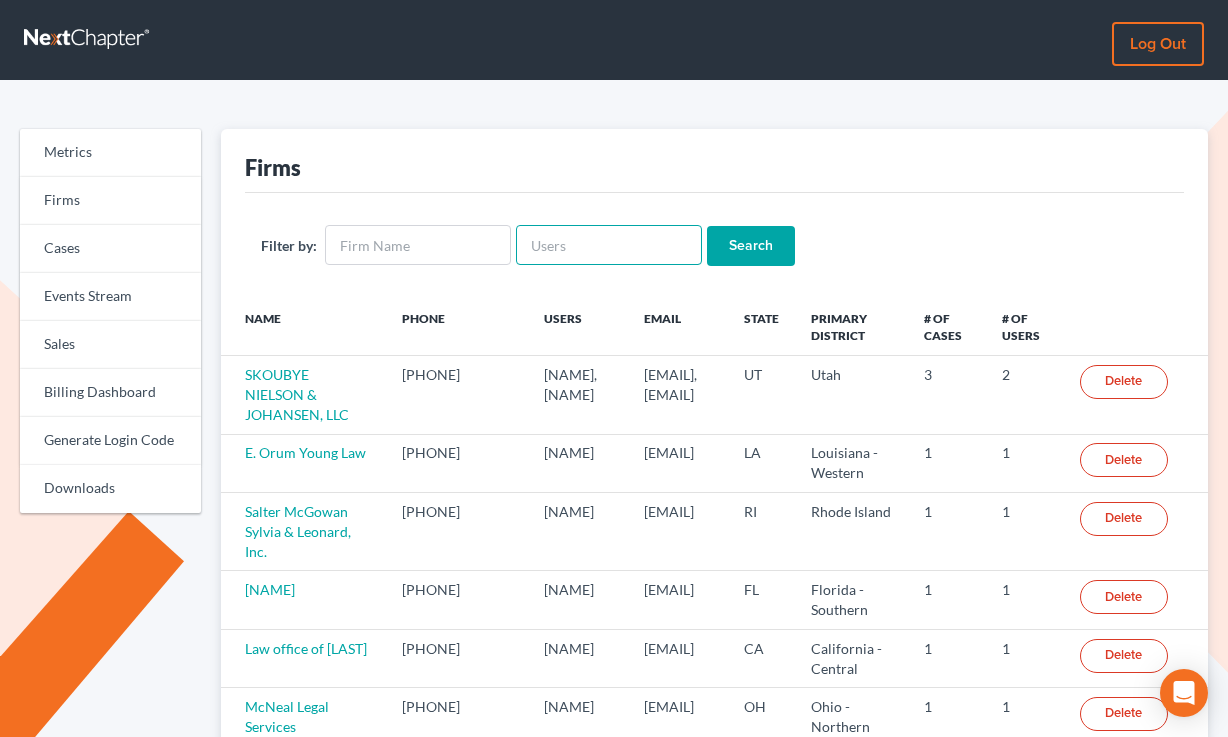 click at bounding box center [609, 245] 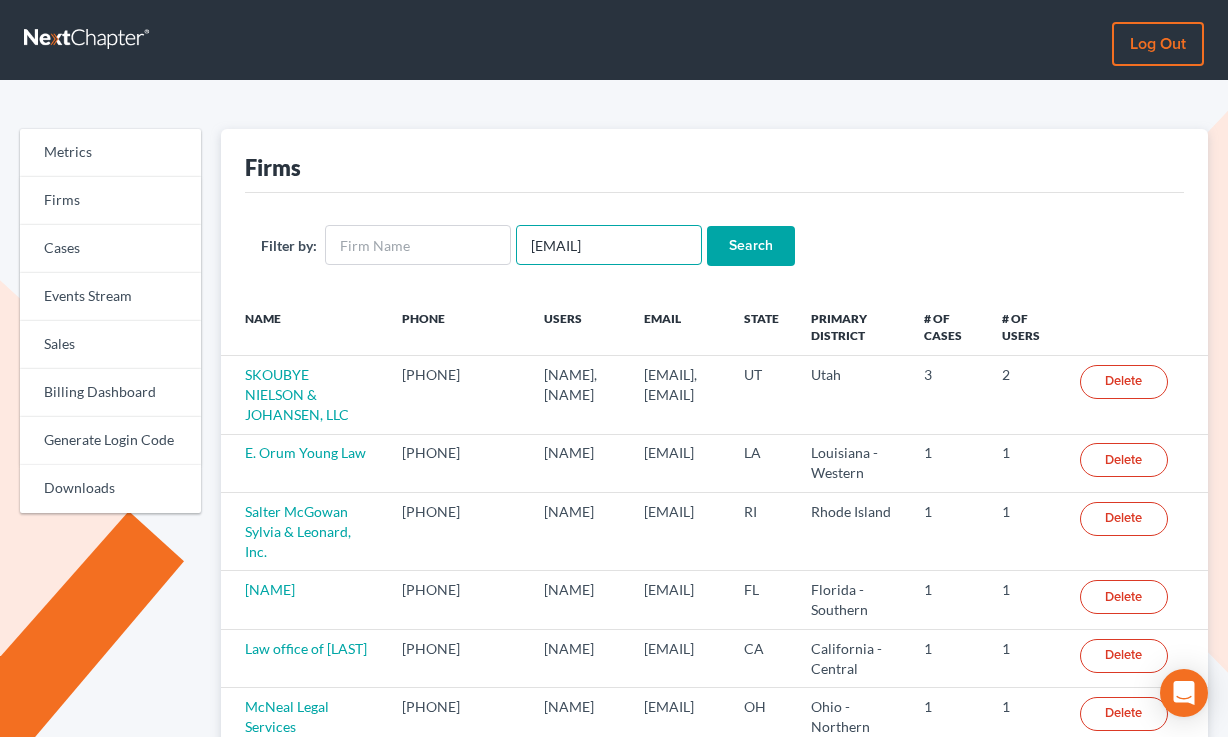 scroll, scrollTop: 0, scrollLeft: 81, axis: horizontal 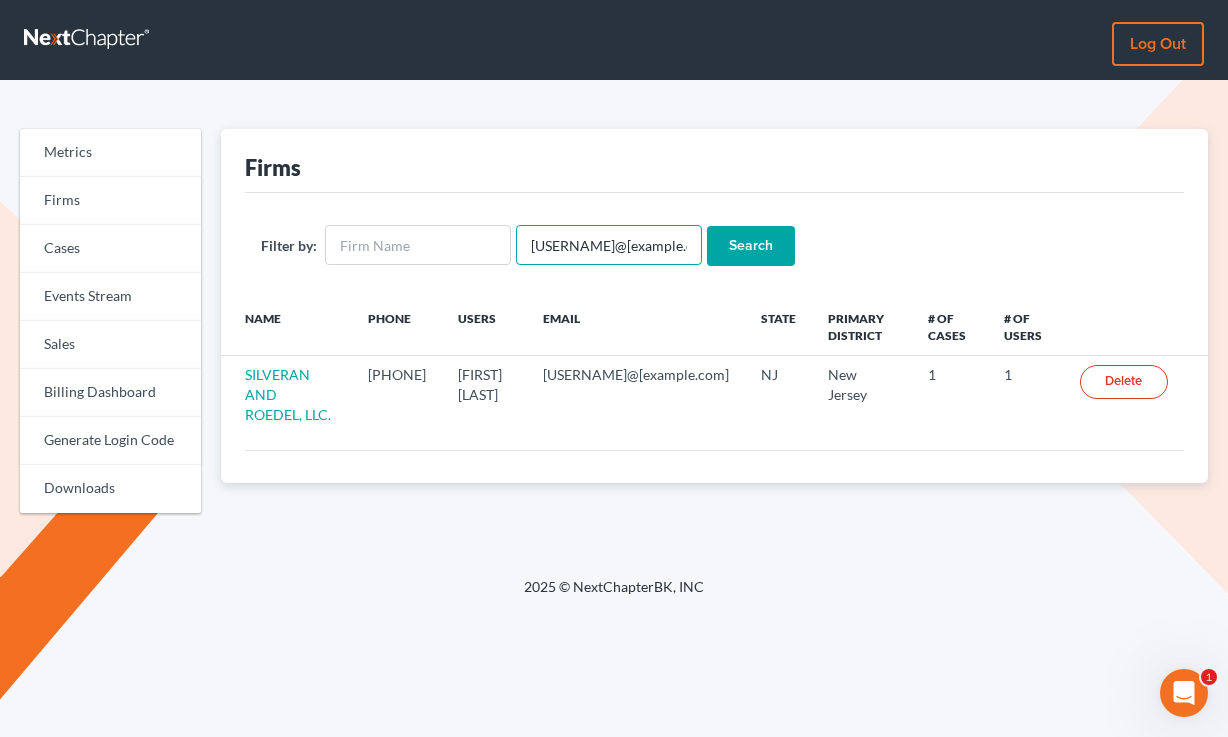 click on "dsilverman@silvermanandroedel.com" at bounding box center (609, 245) 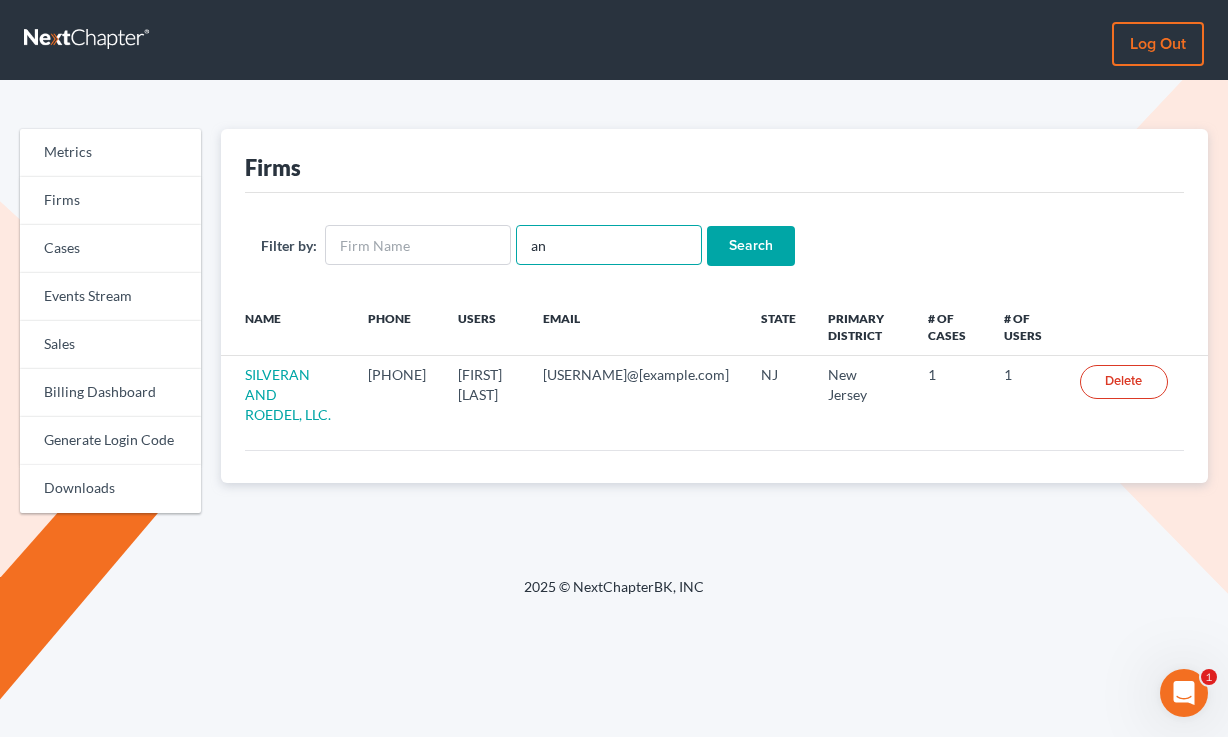 type on "a" 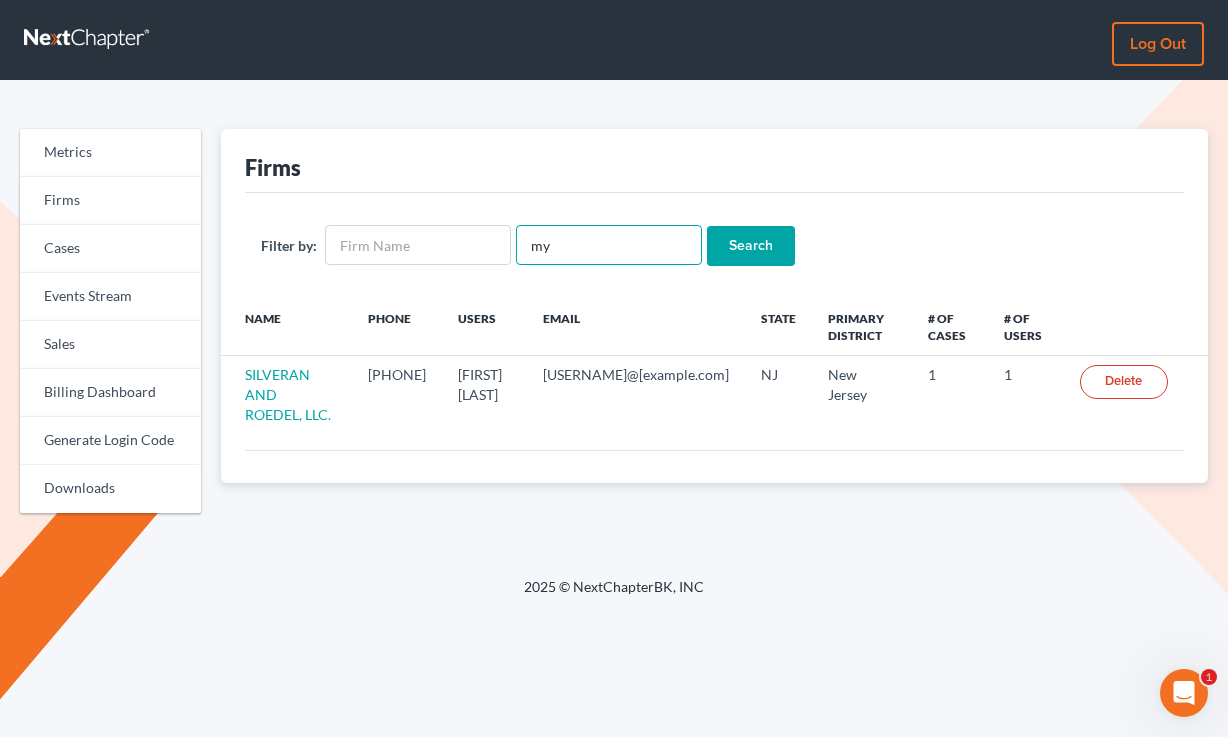type on "m" 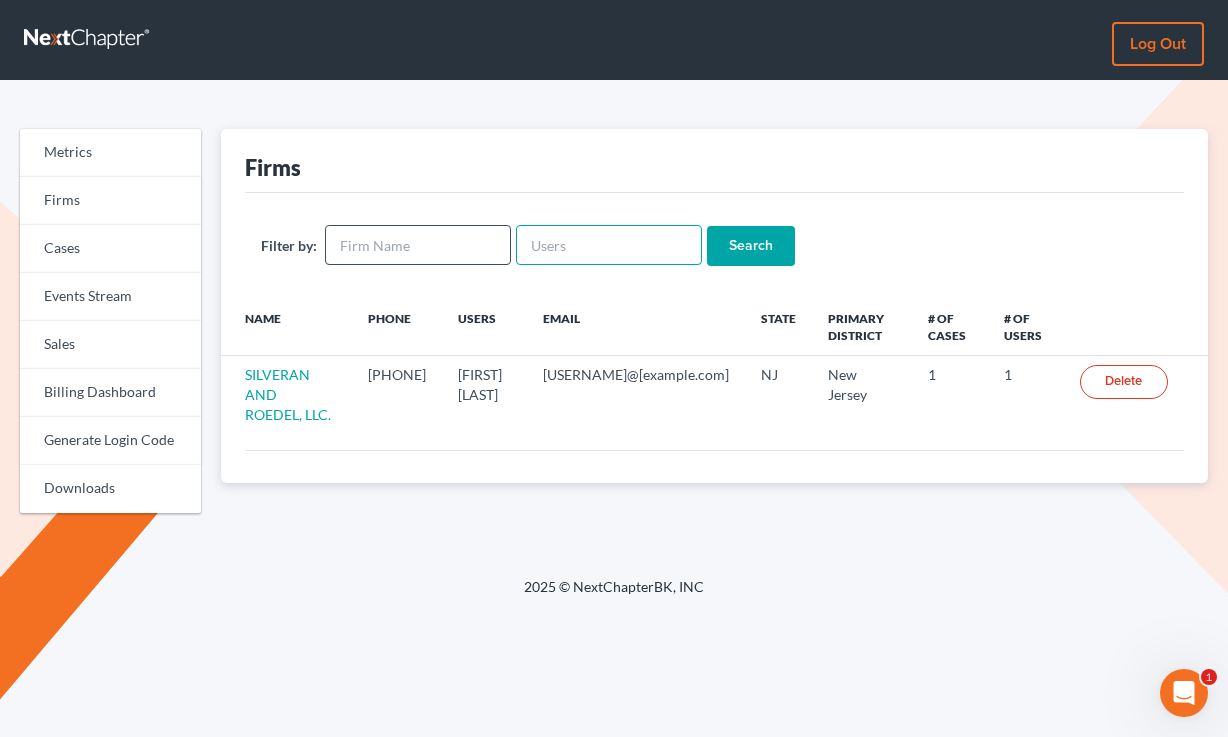 type 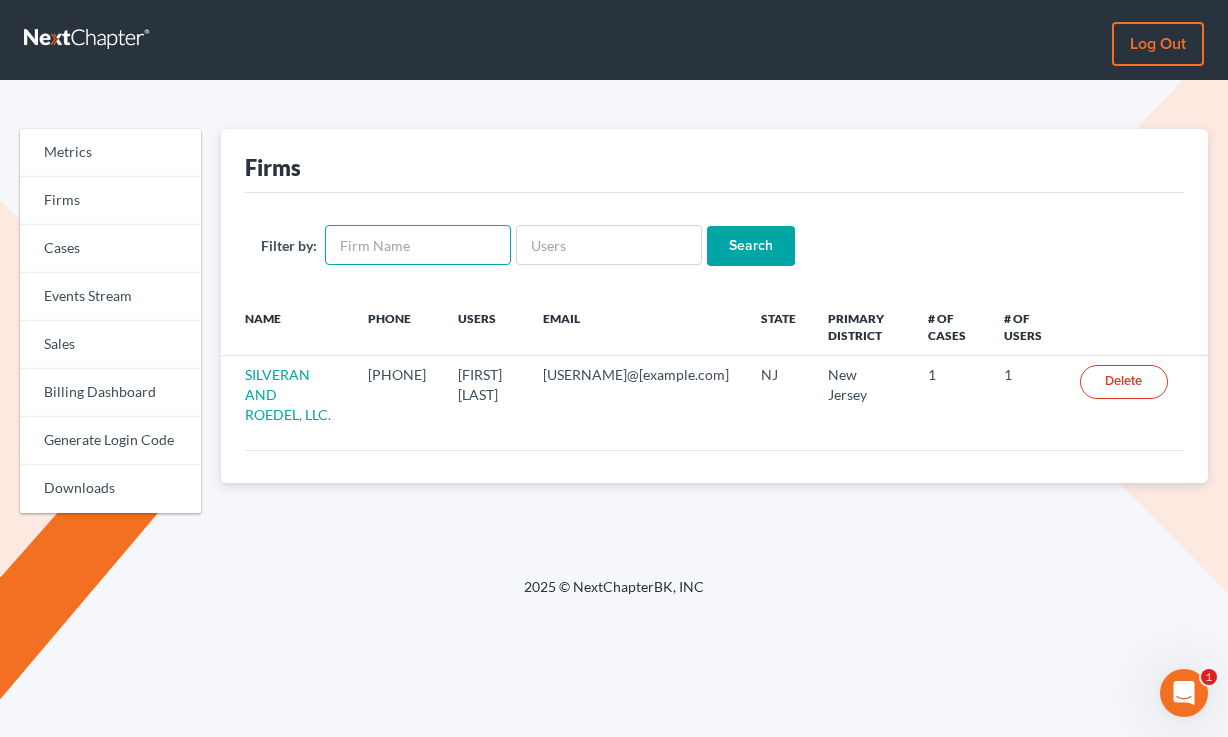 click at bounding box center (418, 245) 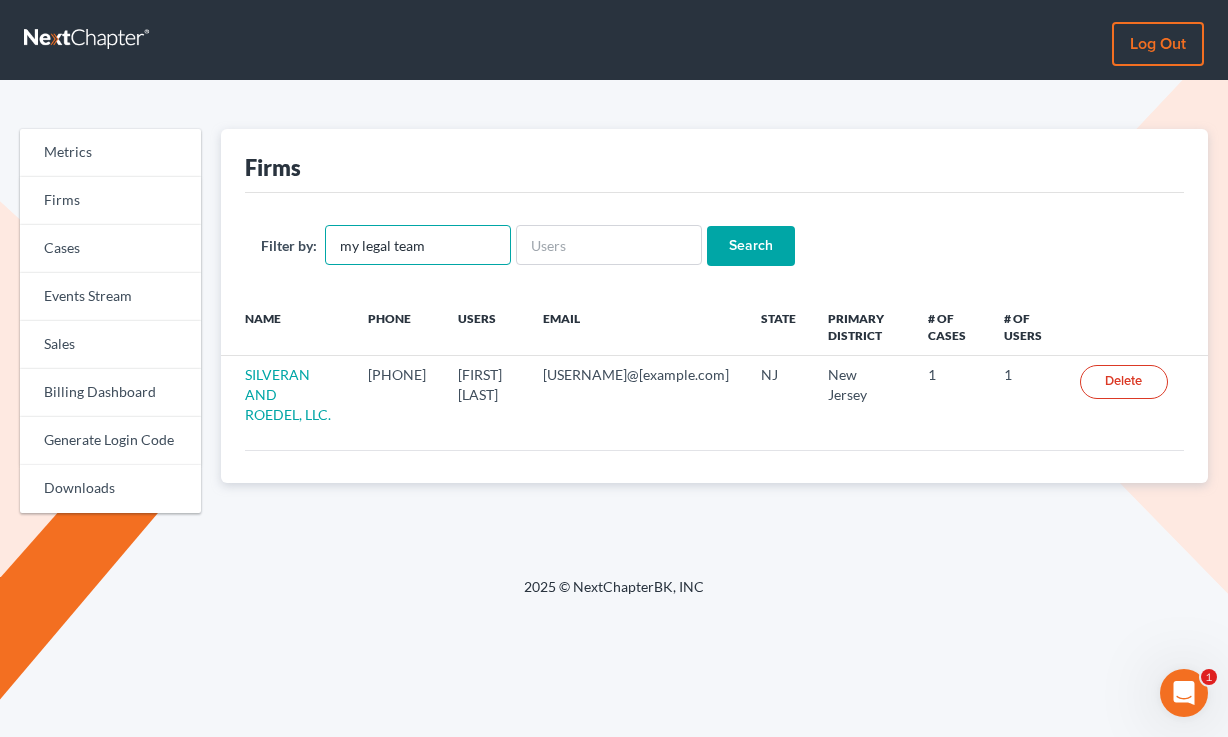 type on "my legal team" 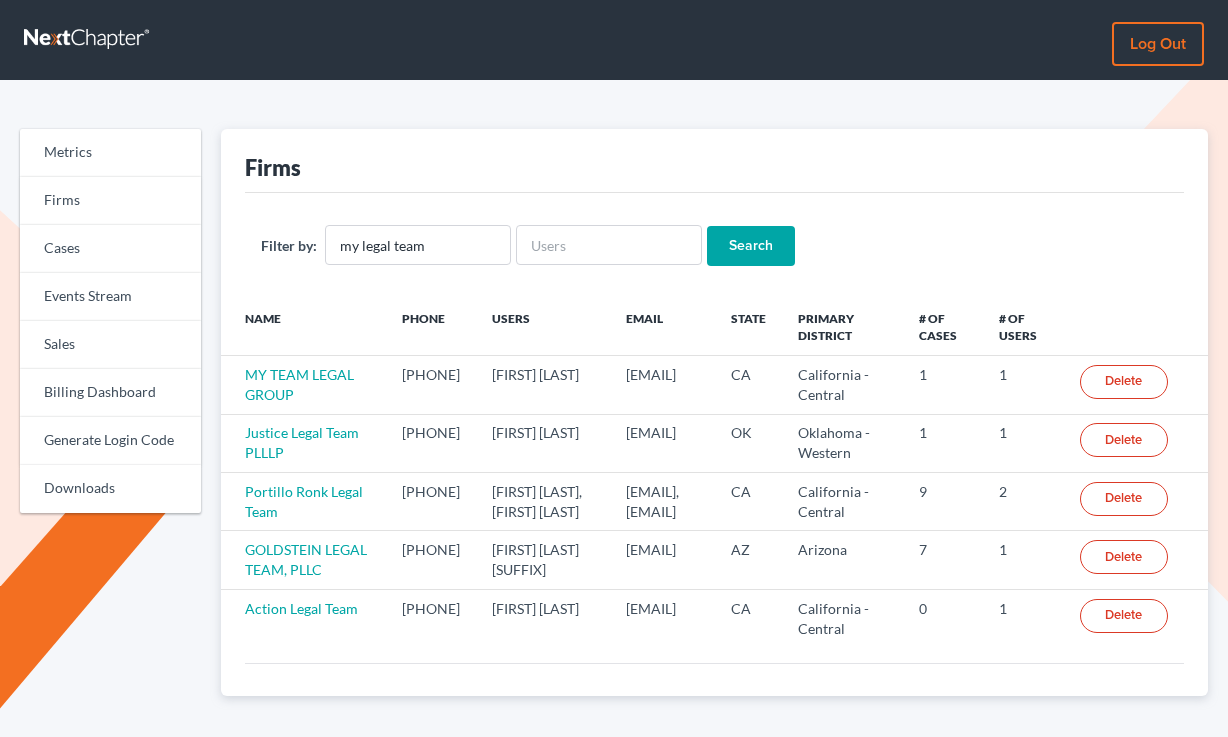 scroll, scrollTop: 0, scrollLeft: 0, axis: both 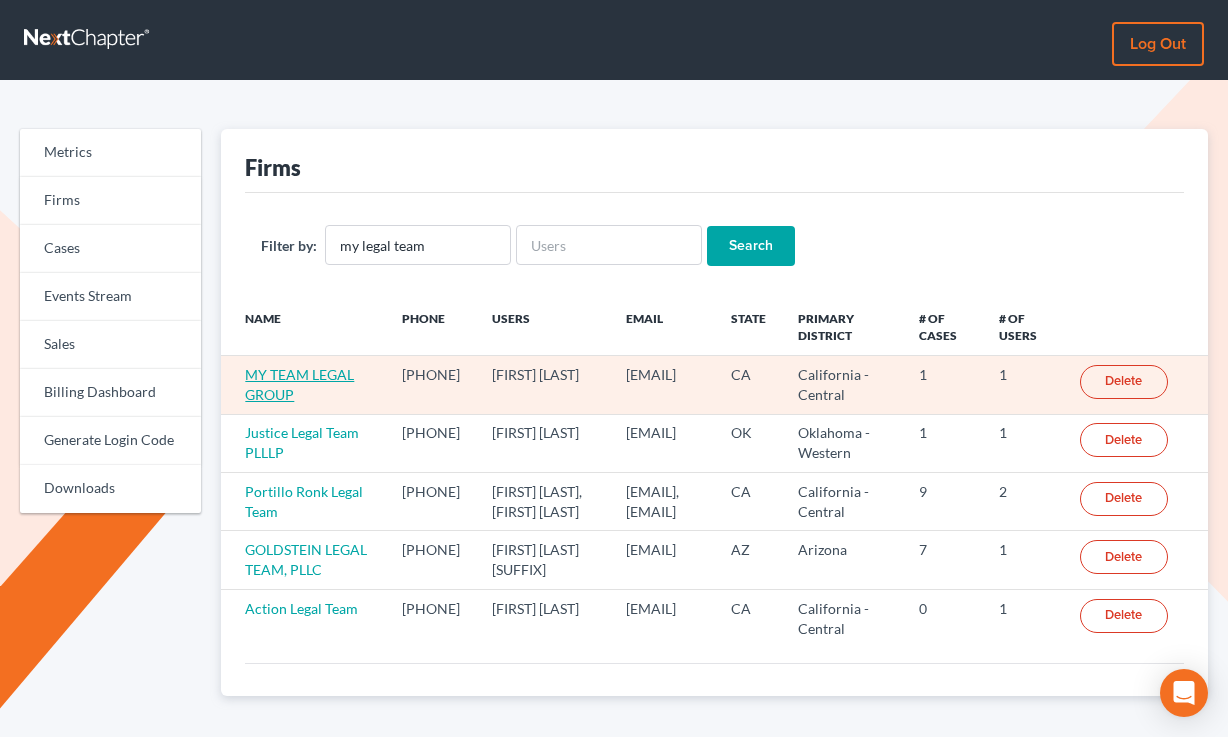click on "MY TEAM LEGAL GROUP" at bounding box center [299, 384] 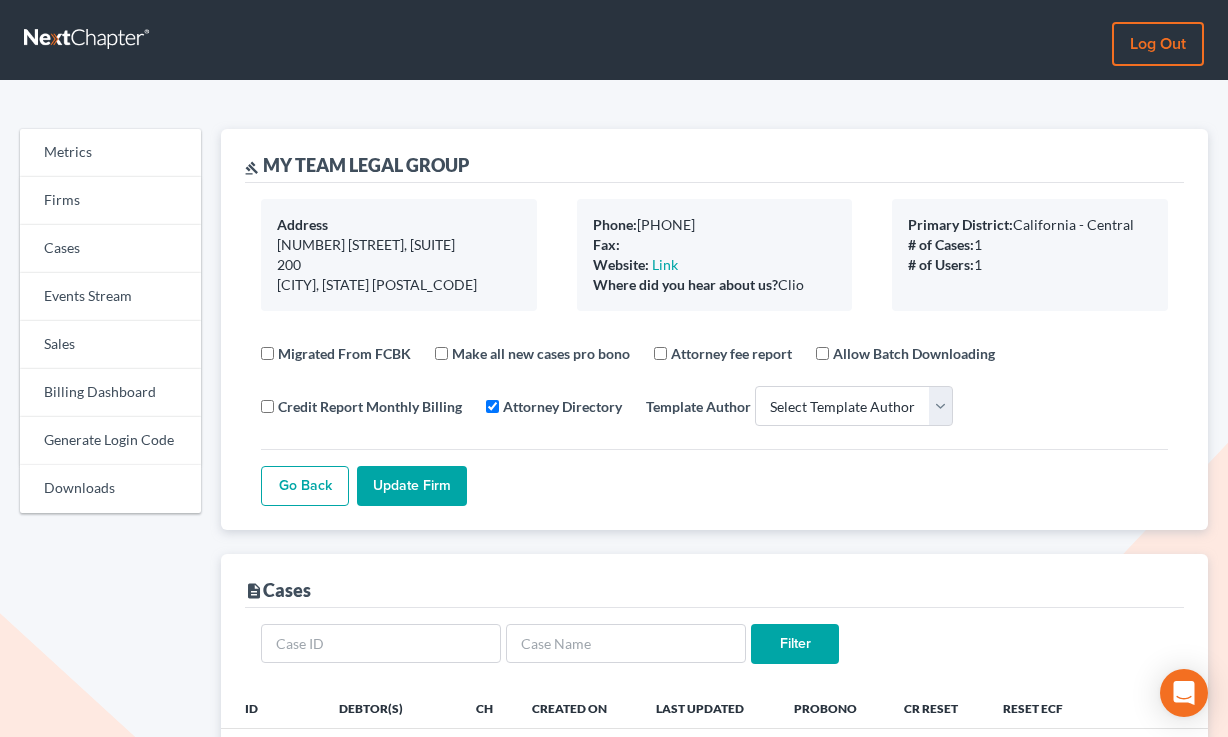 select 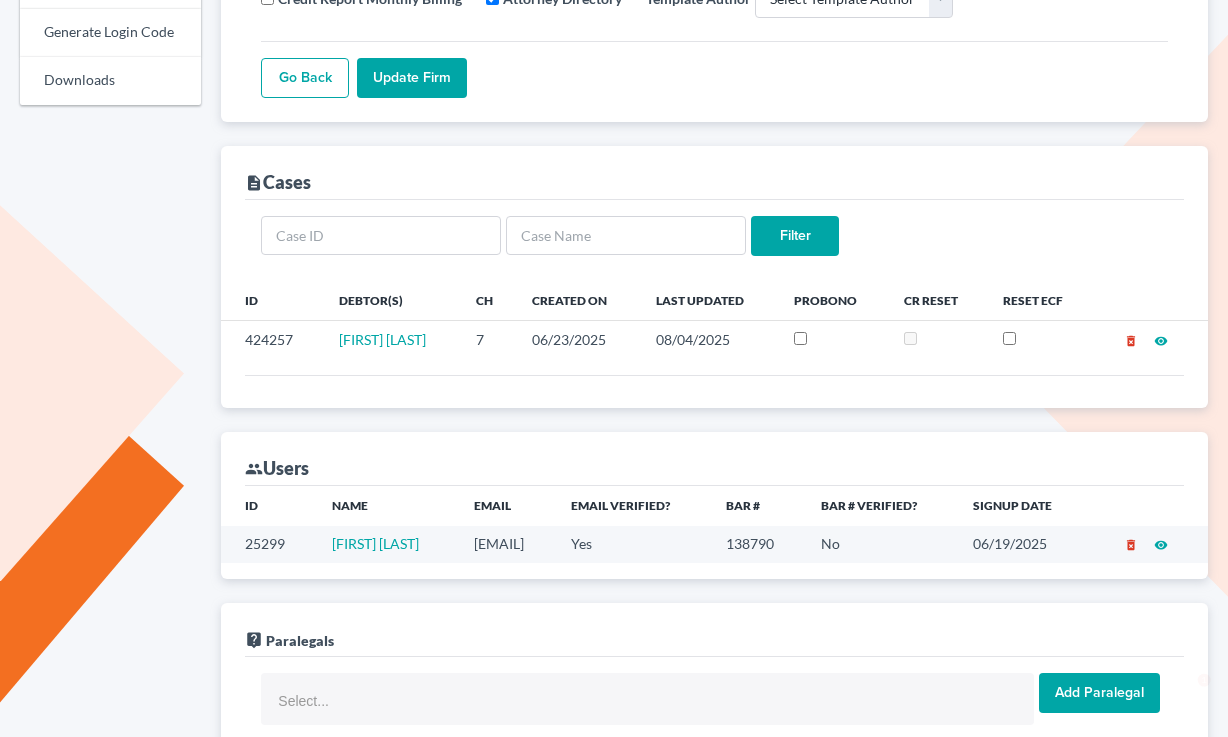 scroll, scrollTop: 408, scrollLeft: 0, axis: vertical 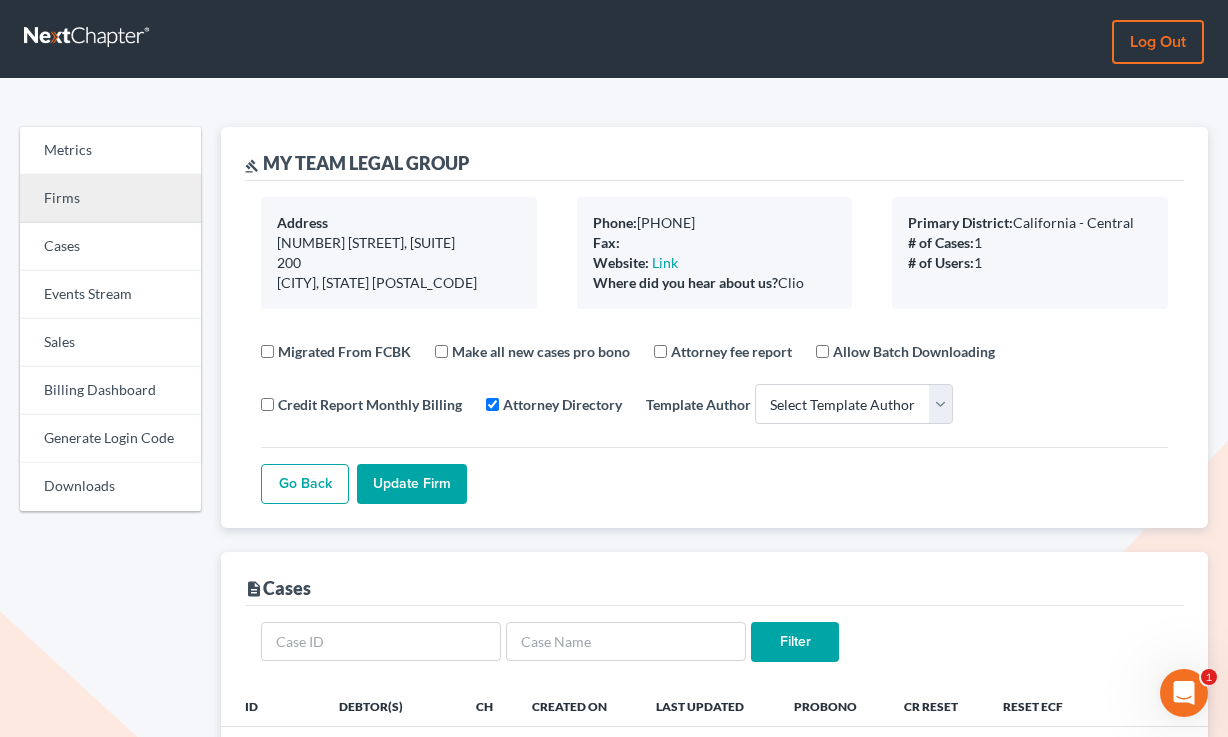 click on "Firms" at bounding box center [110, 199] 